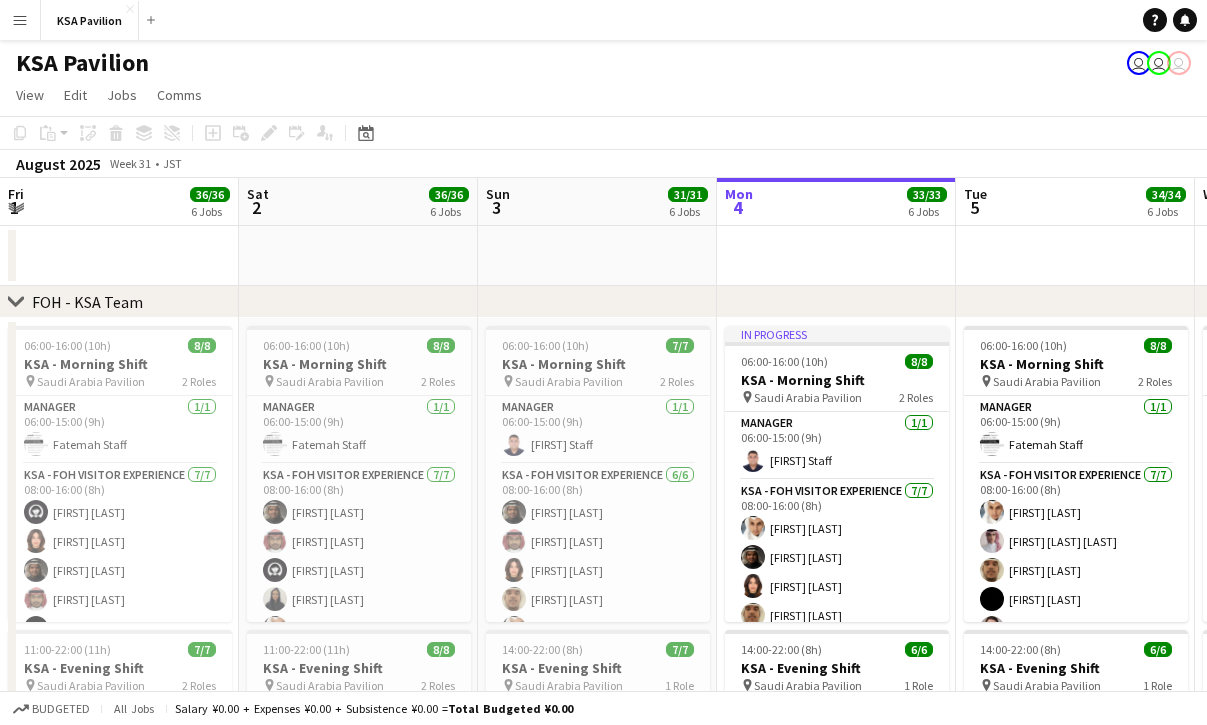 scroll, scrollTop: 0, scrollLeft: 0, axis: both 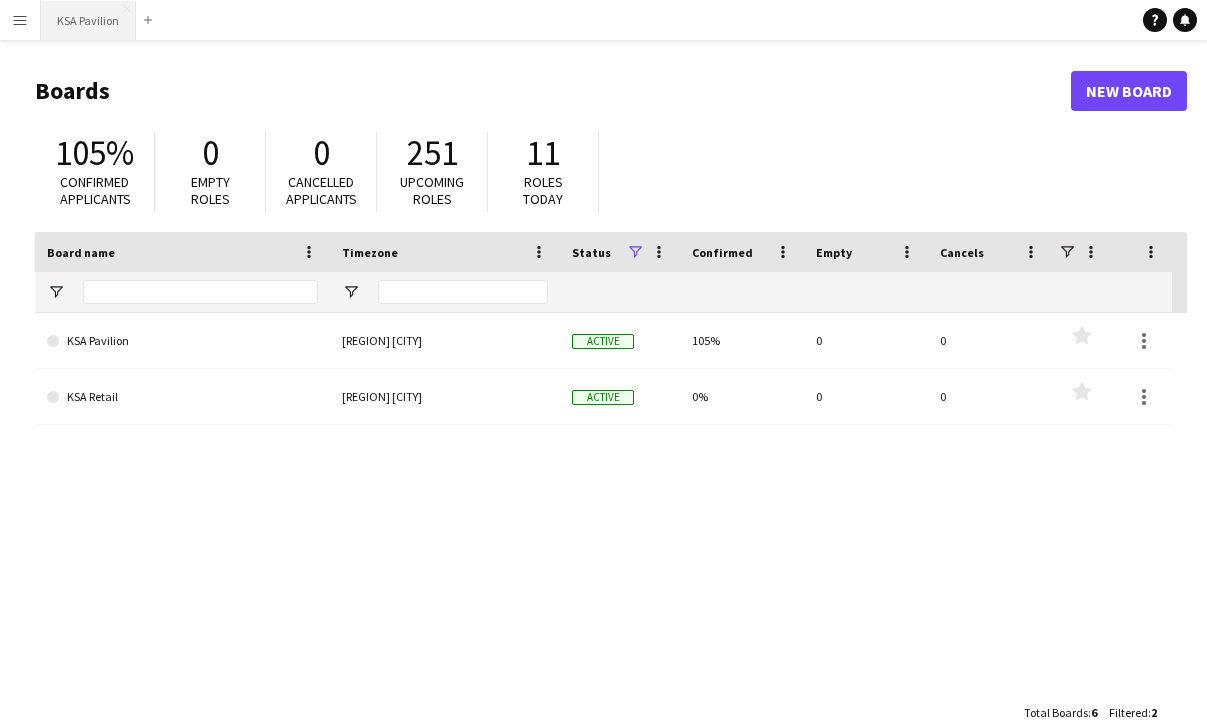 click on "KSA Pavilion
Close" at bounding box center (88, 20) 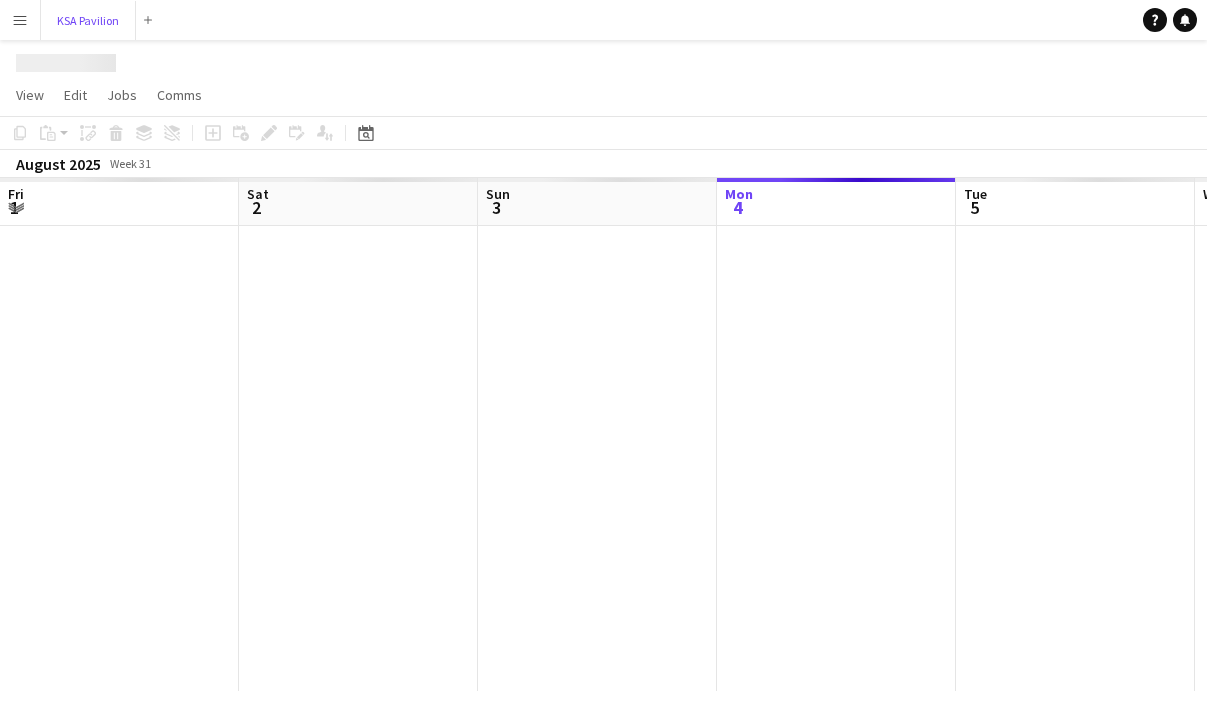 scroll, scrollTop: 0, scrollLeft: 478, axis: horizontal 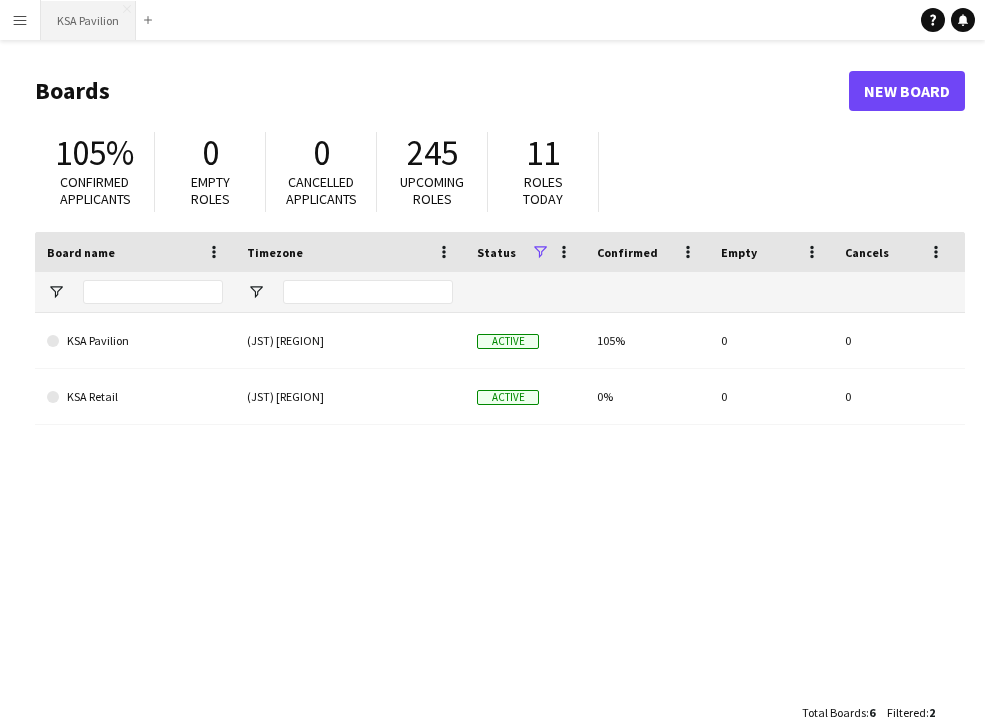 click on "KSA Pavilion
Close" at bounding box center (88, 20) 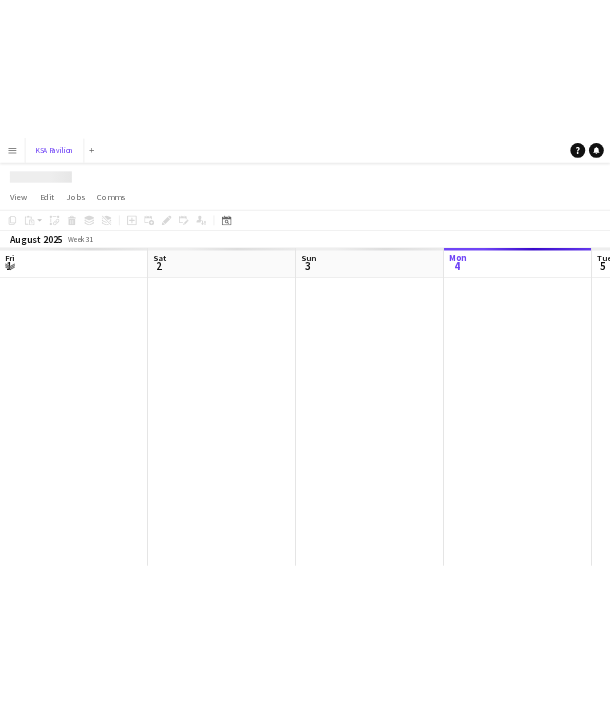 scroll, scrollTop: 0, scrollLeft: 478, axis: horizontal 